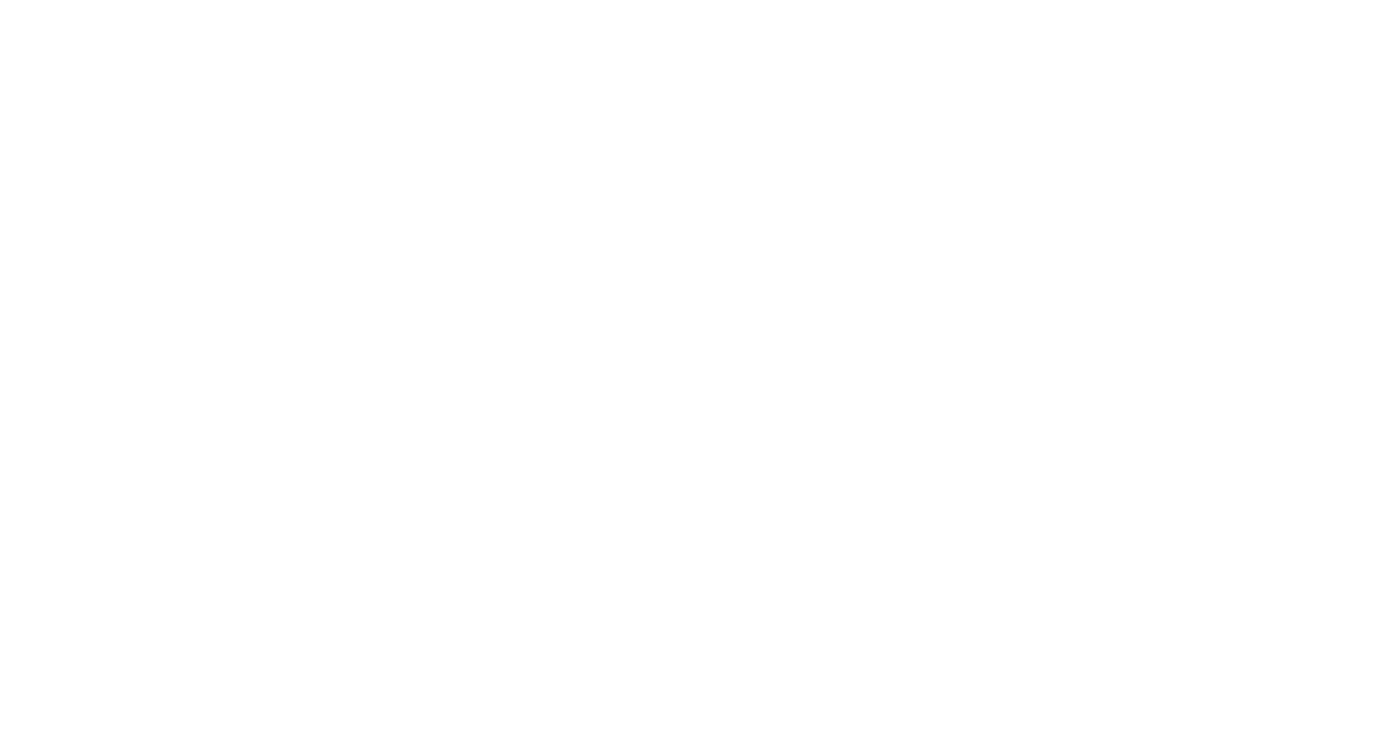 scroll, scrollTop: 0, scrollLeft: 0, axis: both 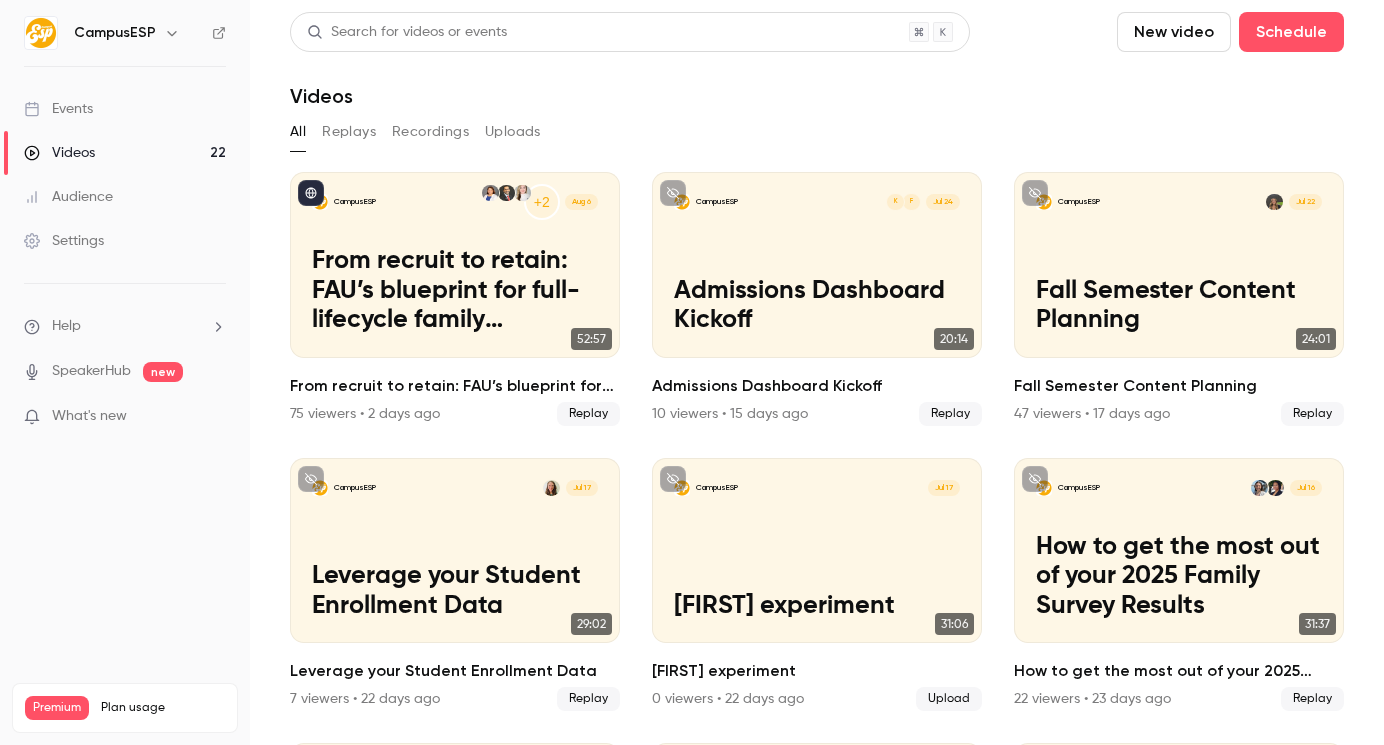 click on "Videos 22" at bounding box center (125, 153) 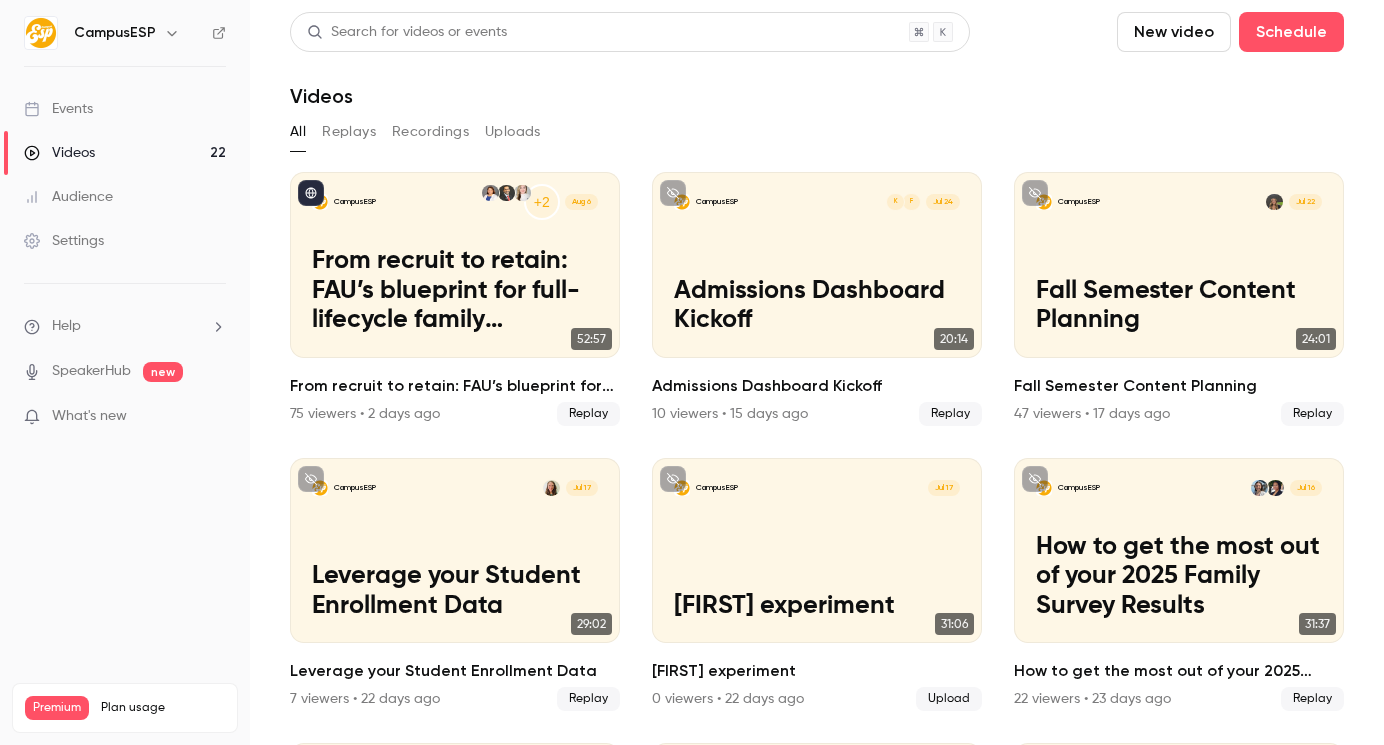 drag, startPoint x: 156, startPoint y: 121, endPoint x: 138, endPoint y: 115, distance: 18.973665 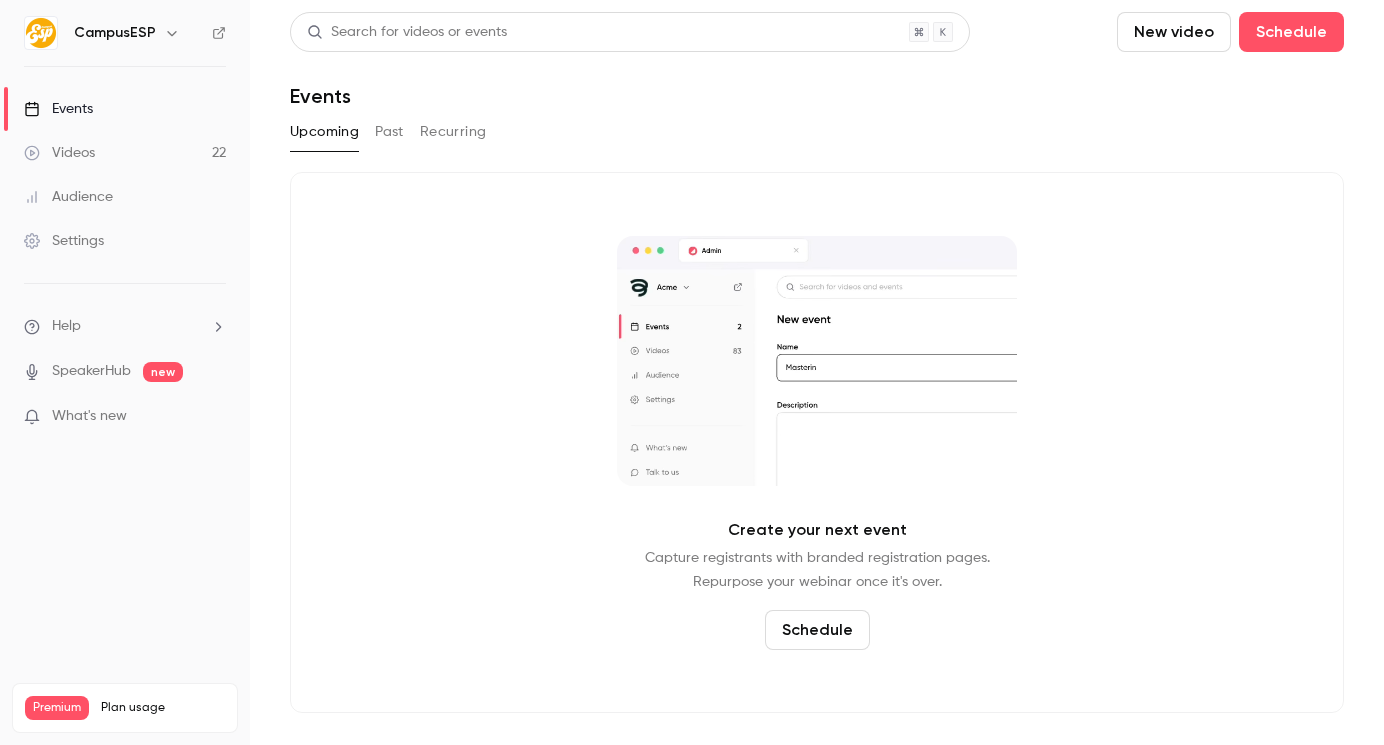 click on "Videos 22" at bounding box center (125, 153) 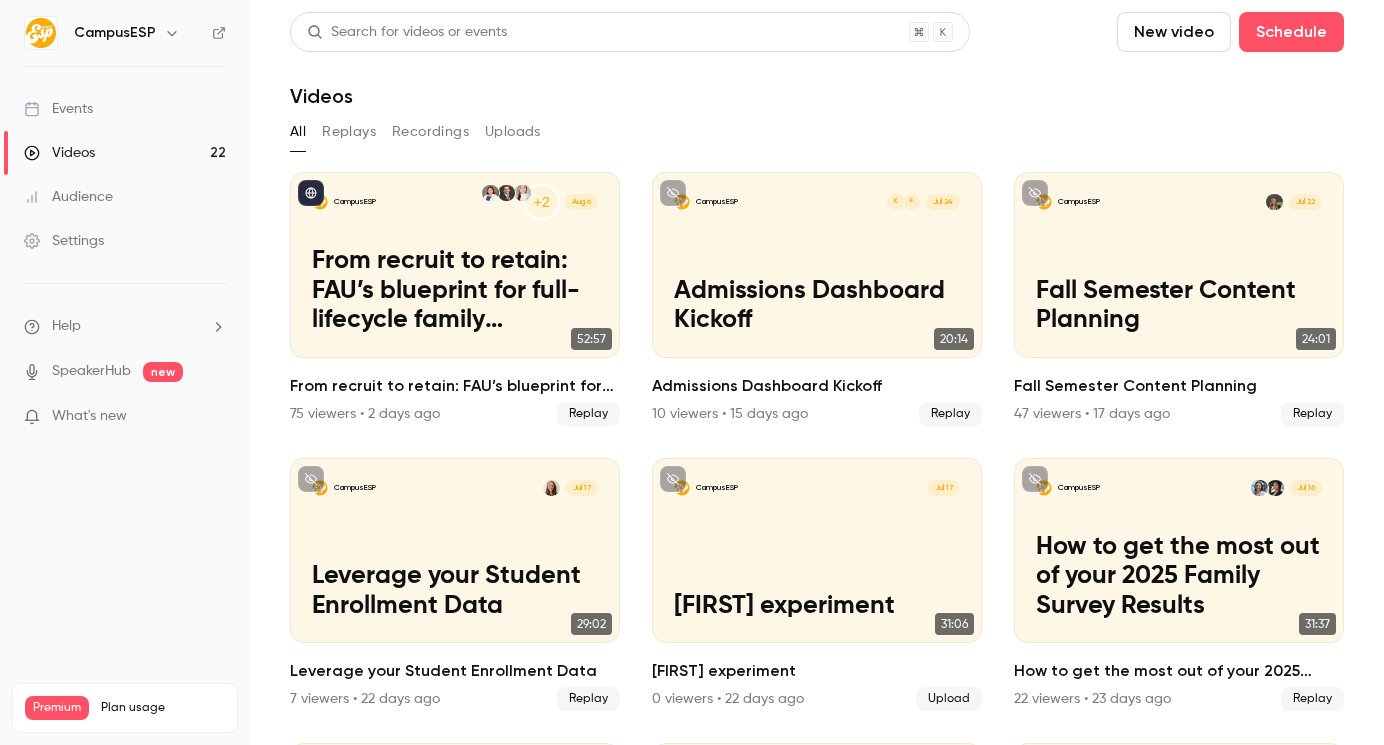 click on "New video" at bounding box center (1174, 32) 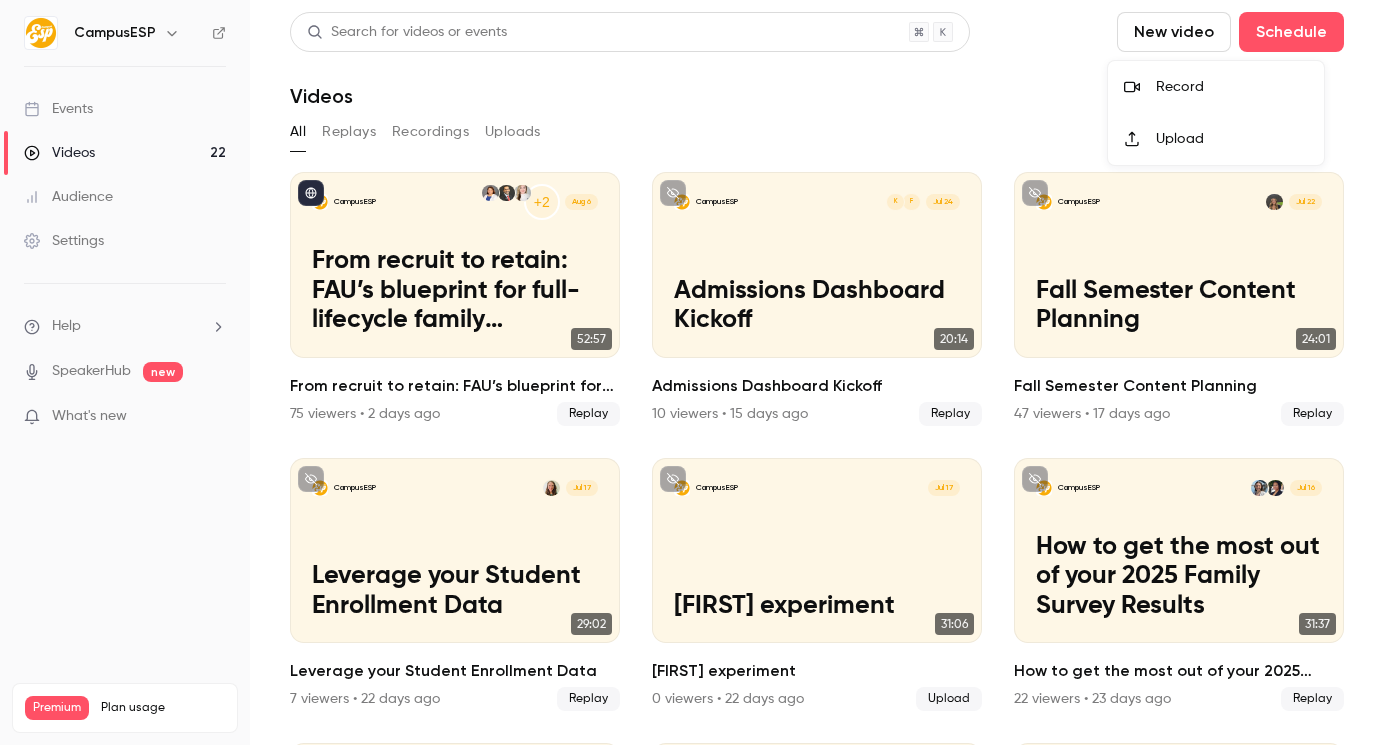 click at bounding box center [1140, 87] 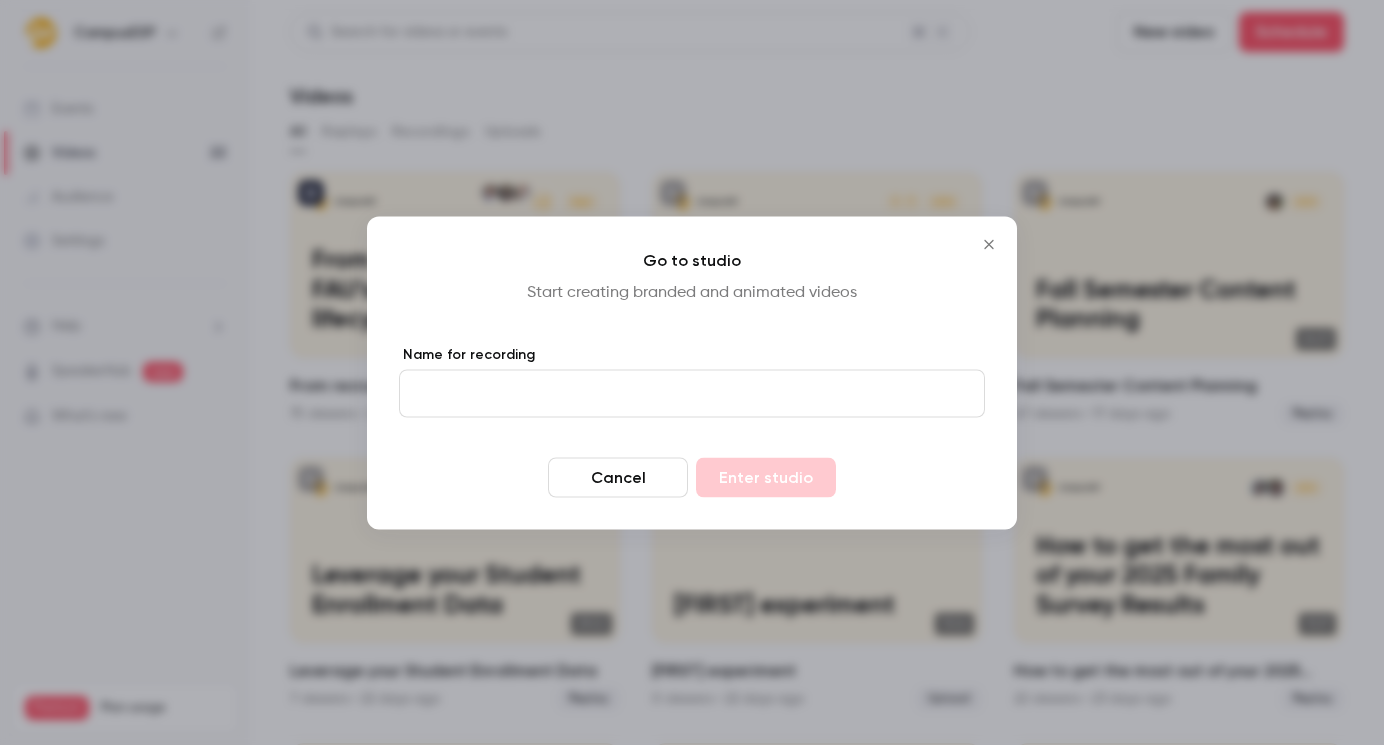 click on "Name for recording" at bounding box center (692, 393) 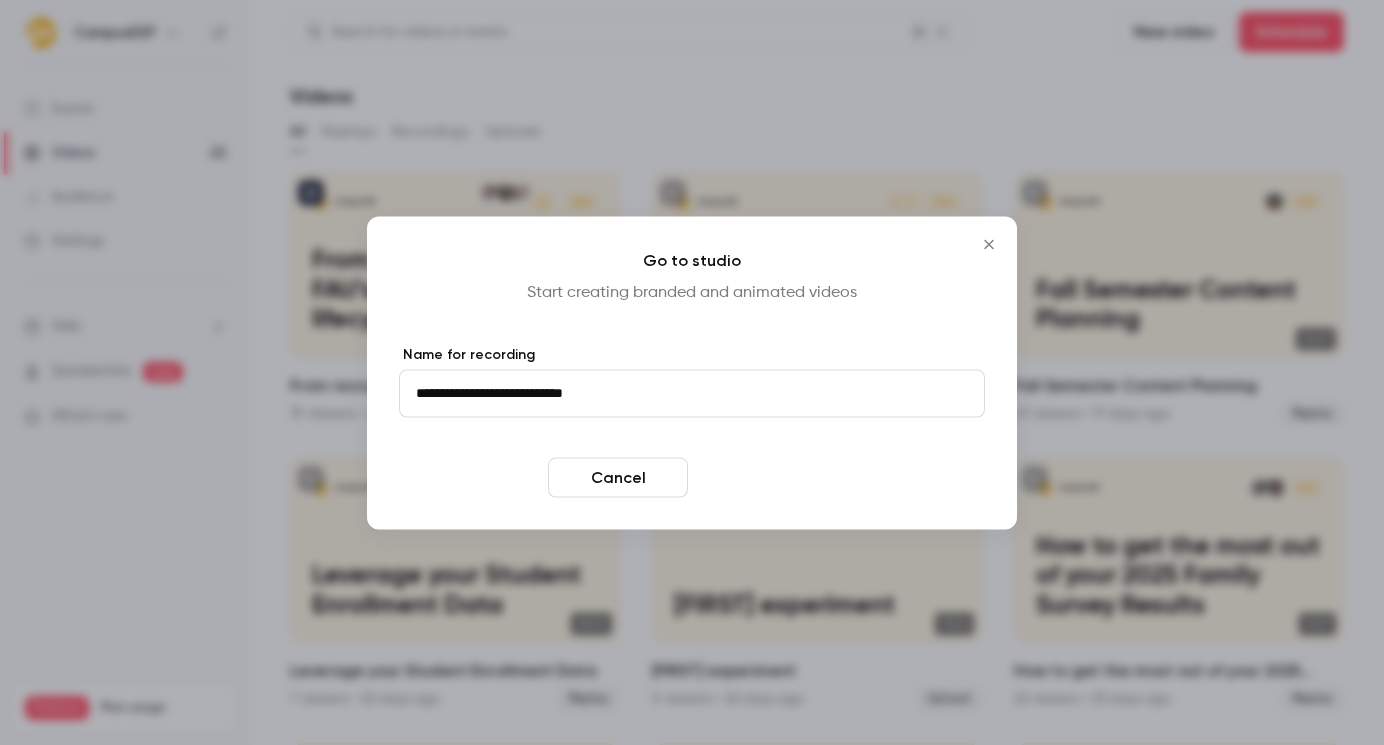 type on "**********" 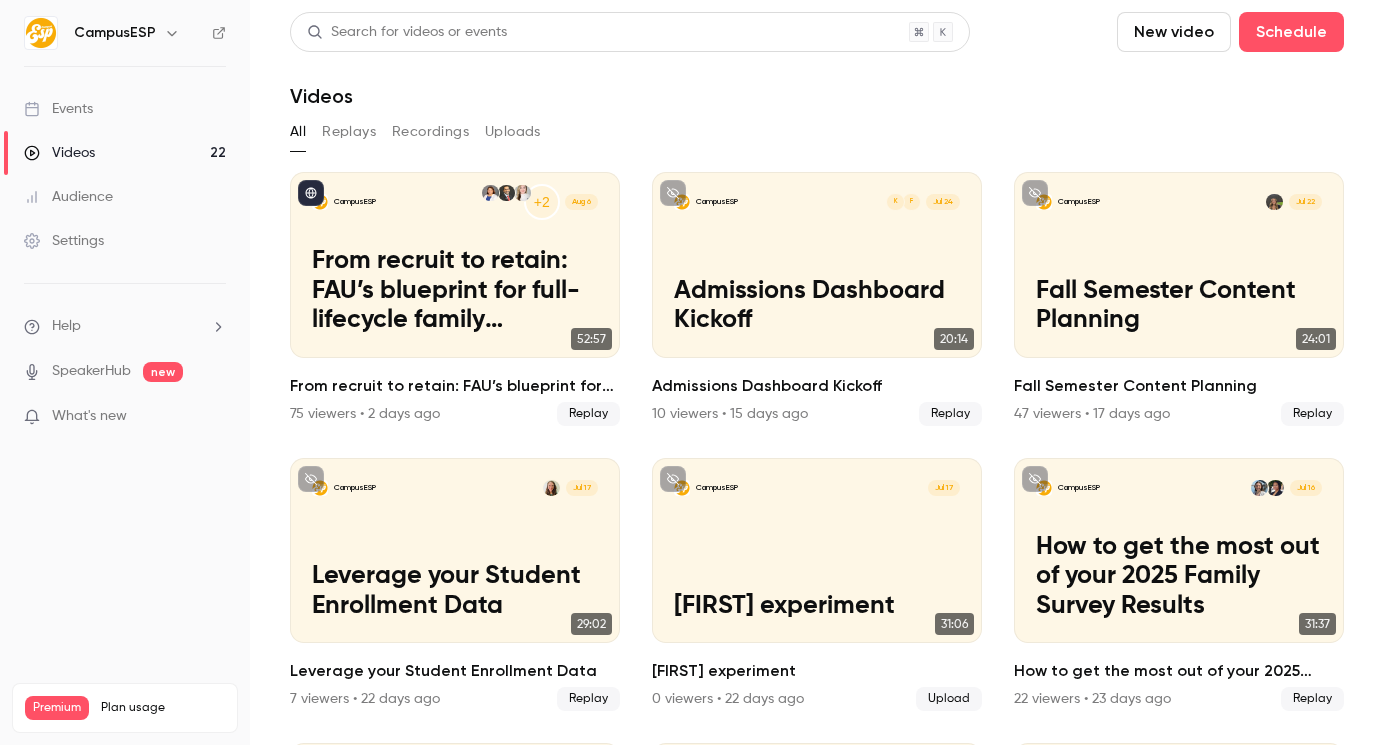 click 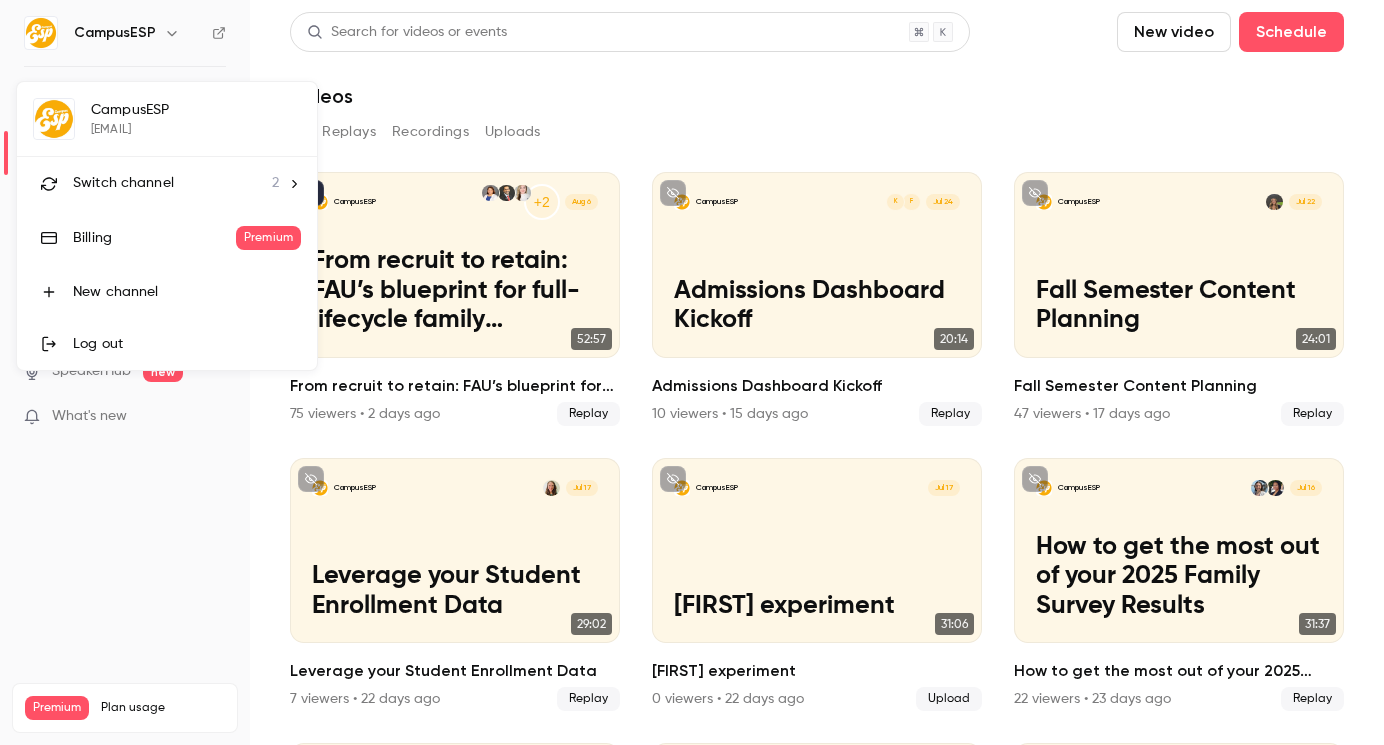click on "Switch channel" at bounding box center (123, 183) 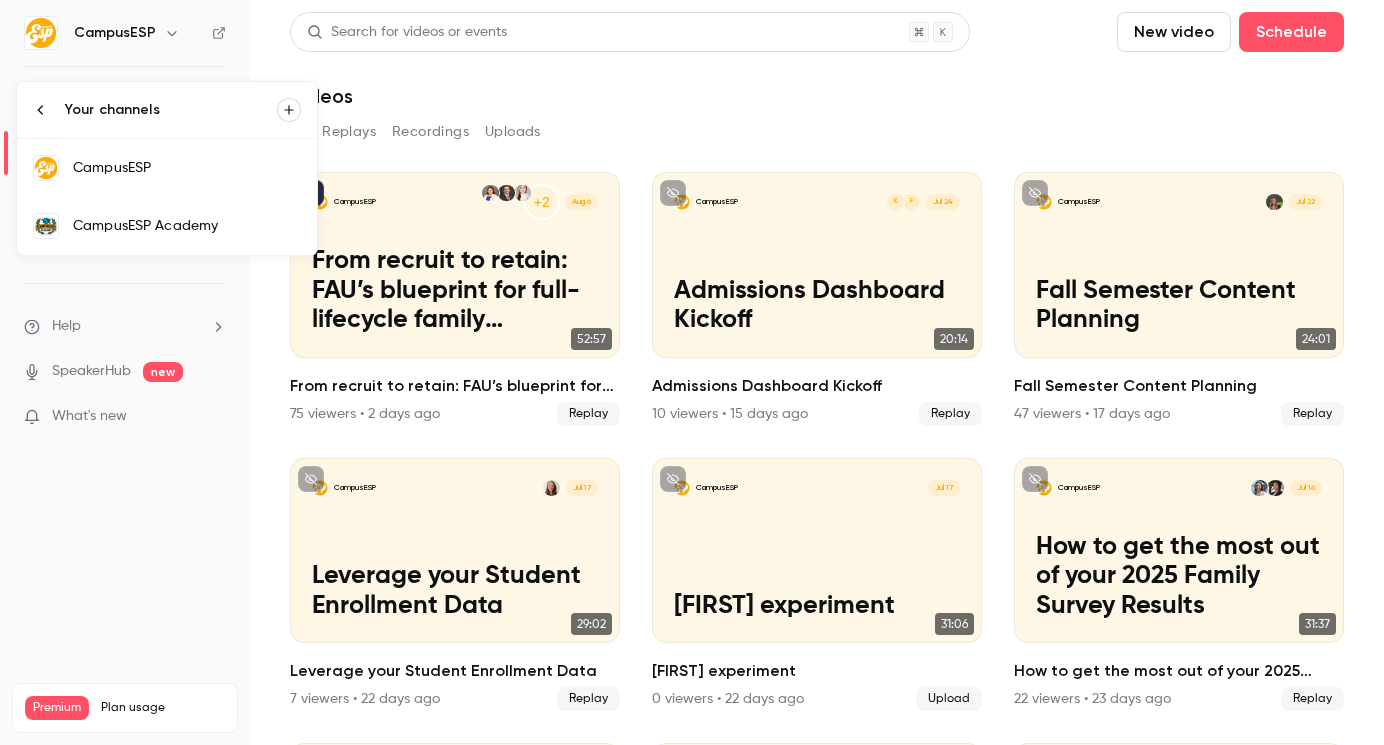 click on "CampusESP Academy" at bounding box center [187, 226] 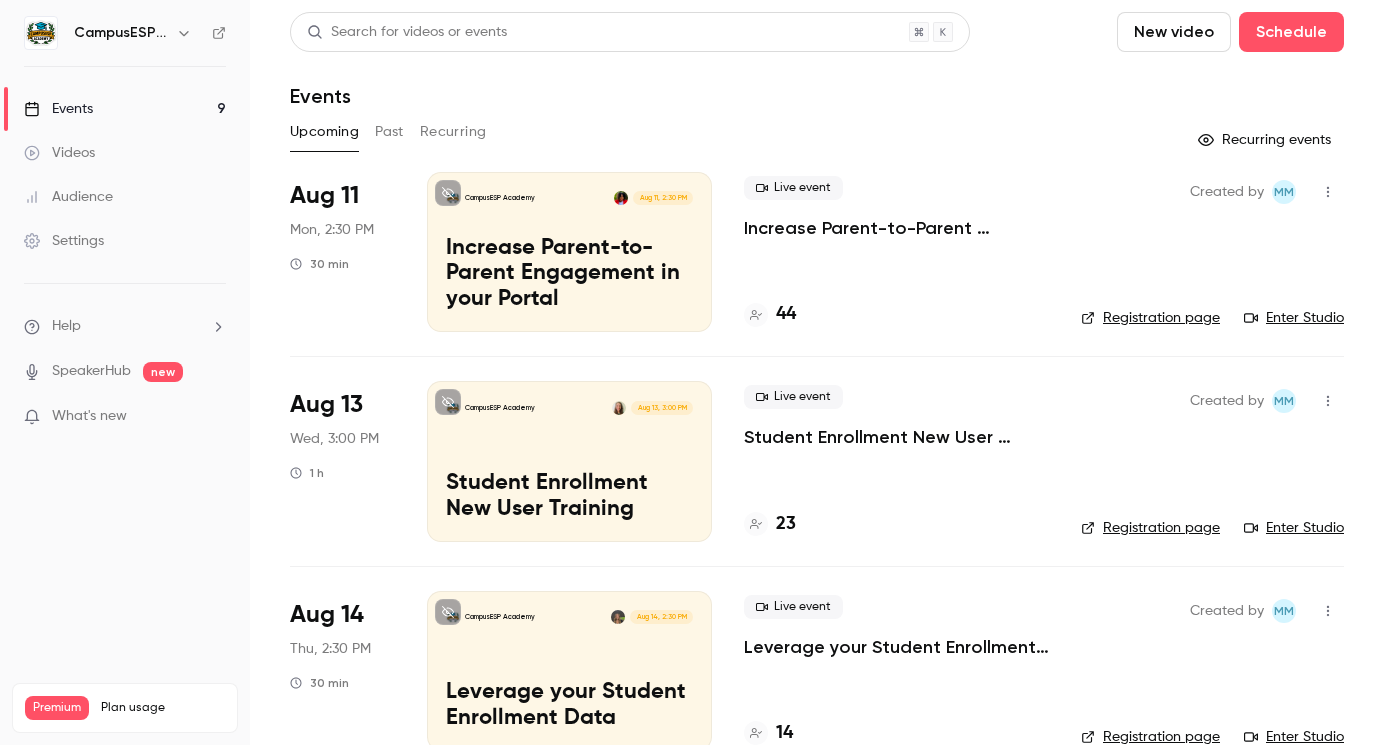 click on "Videos" at bounding box center (125, 153) 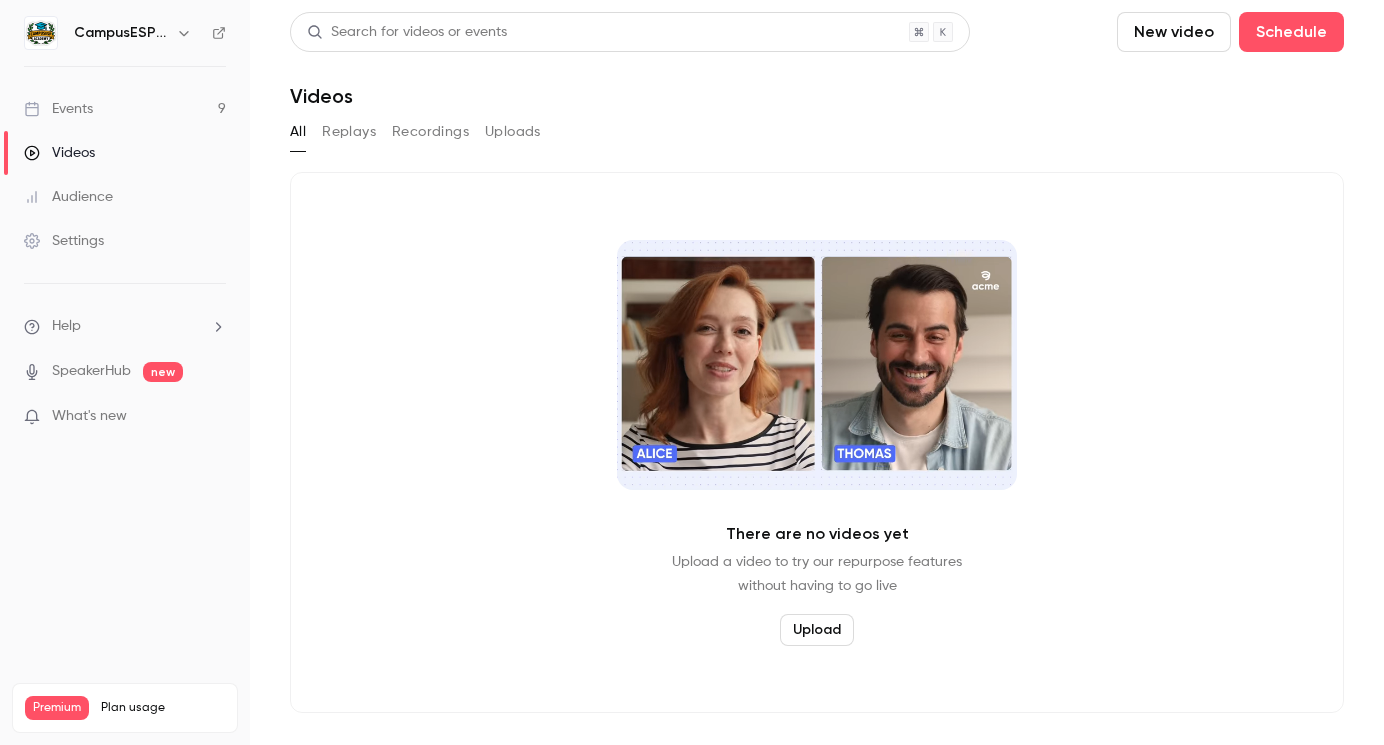 click 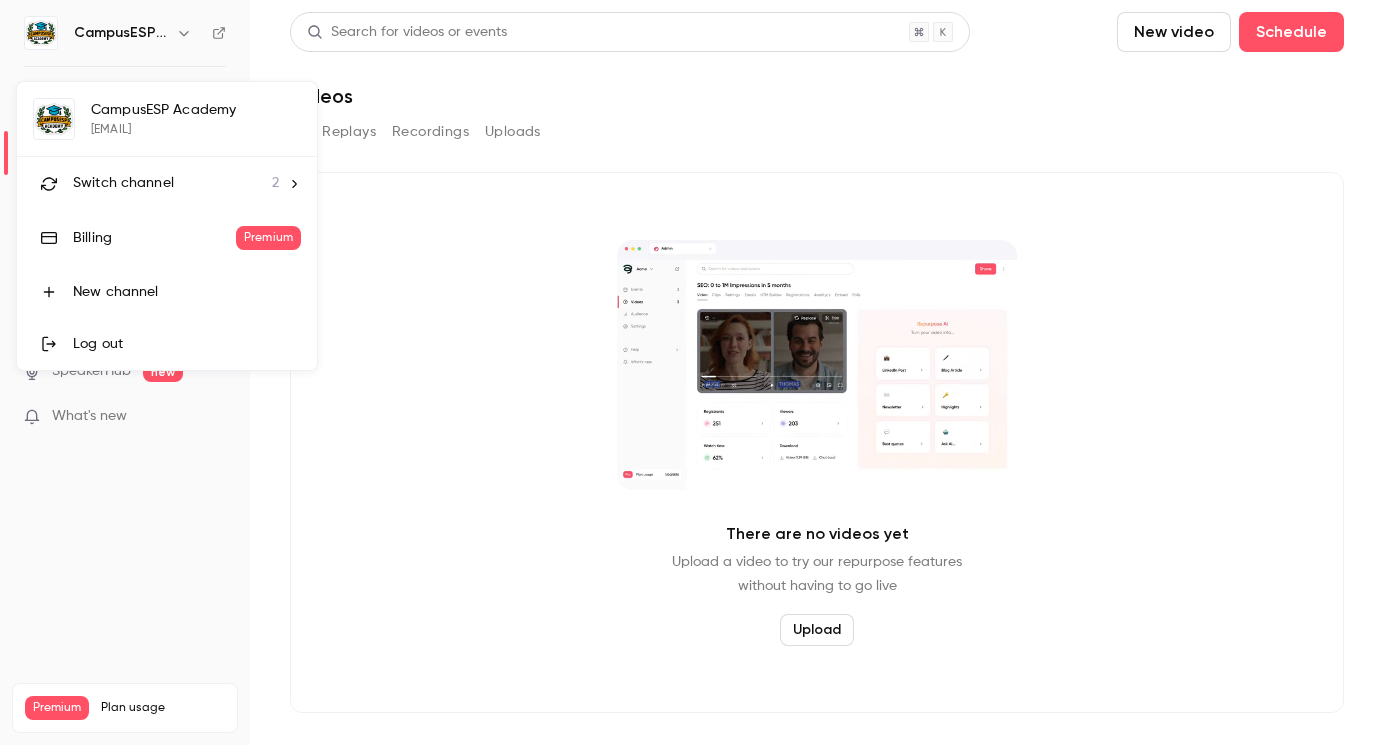 click at bounding box center [692, 372] 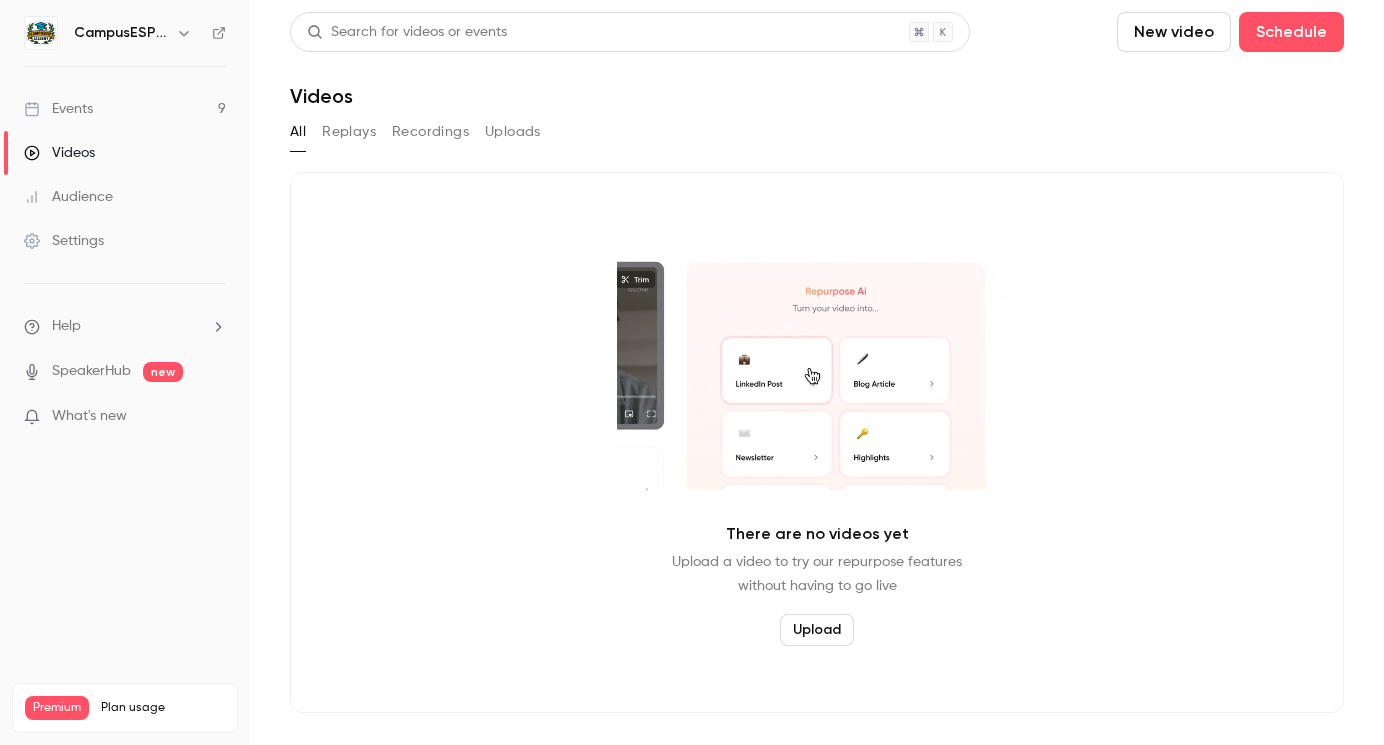 click on "Videos" at bounding box center (125, 153) 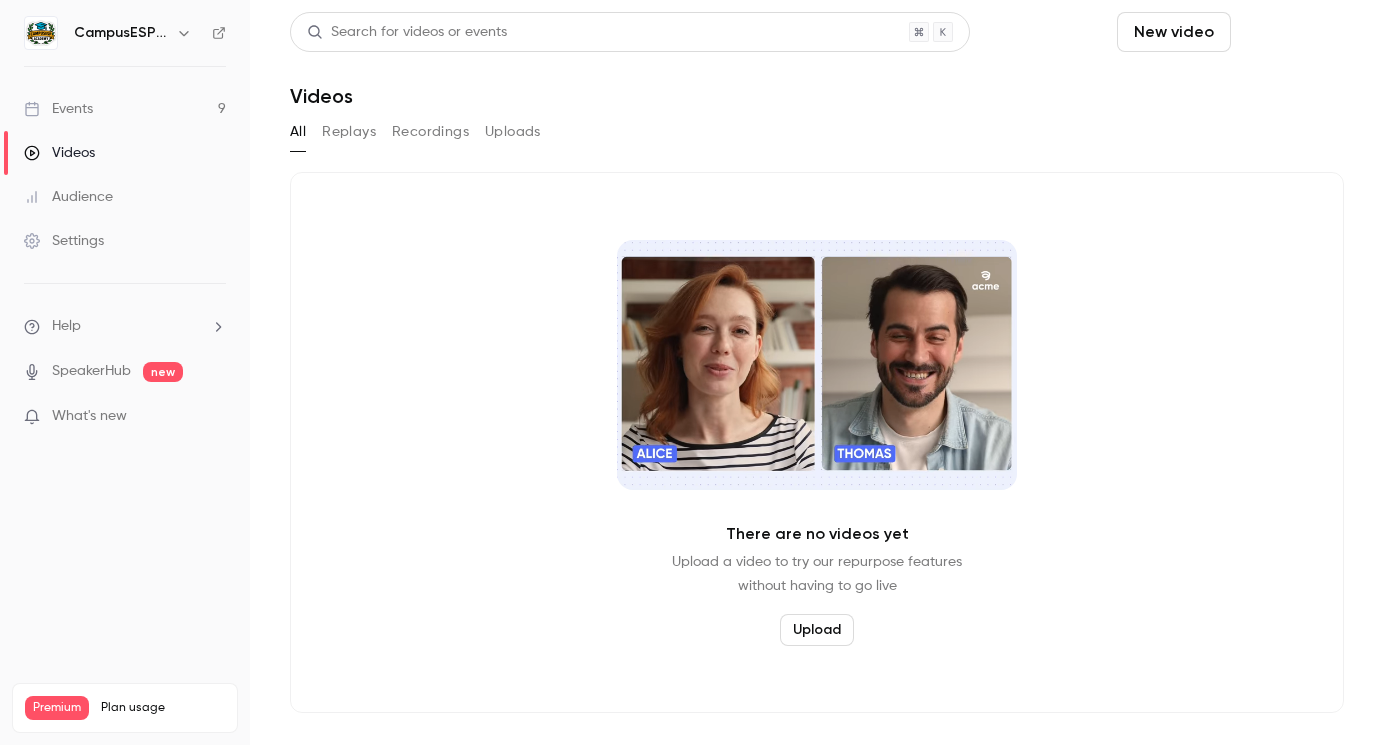 click on "Schedule" at bounding box center [1291, 32] 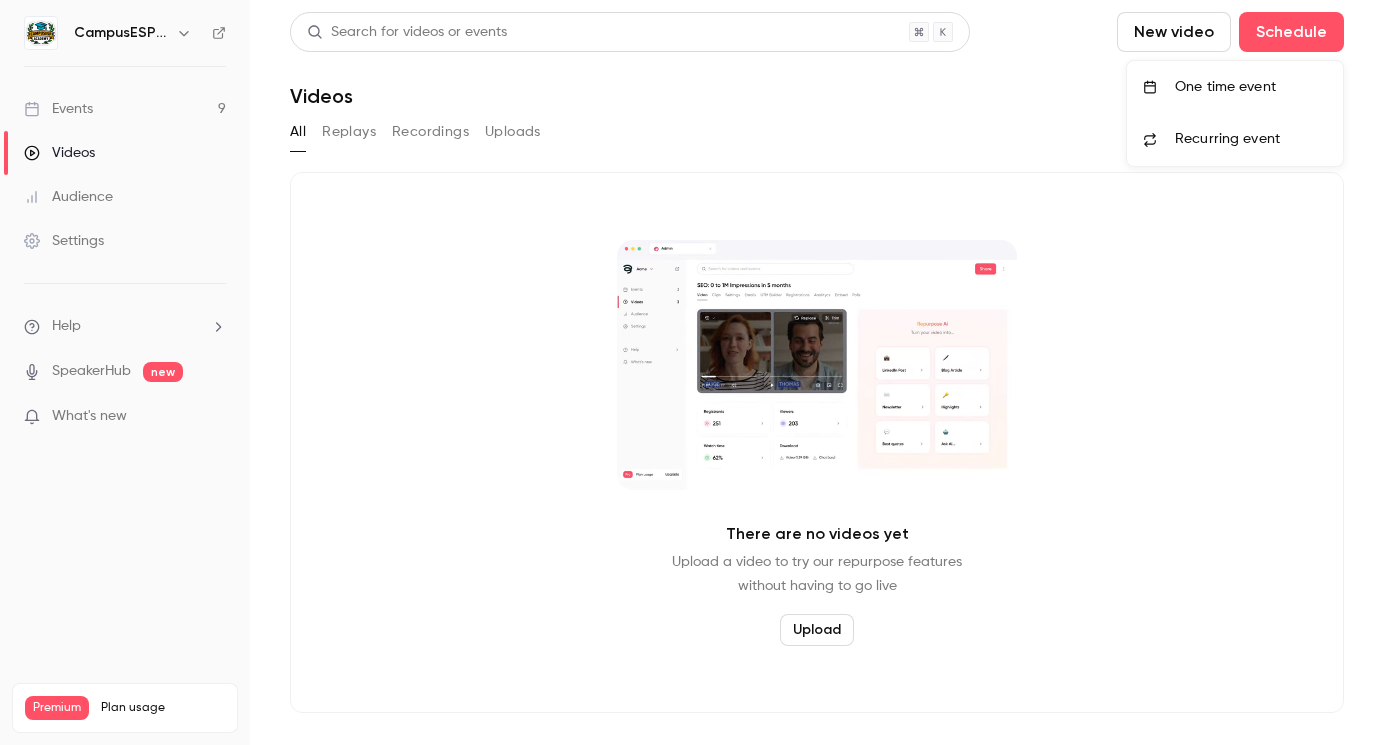 click at bounding box center (692, 372) 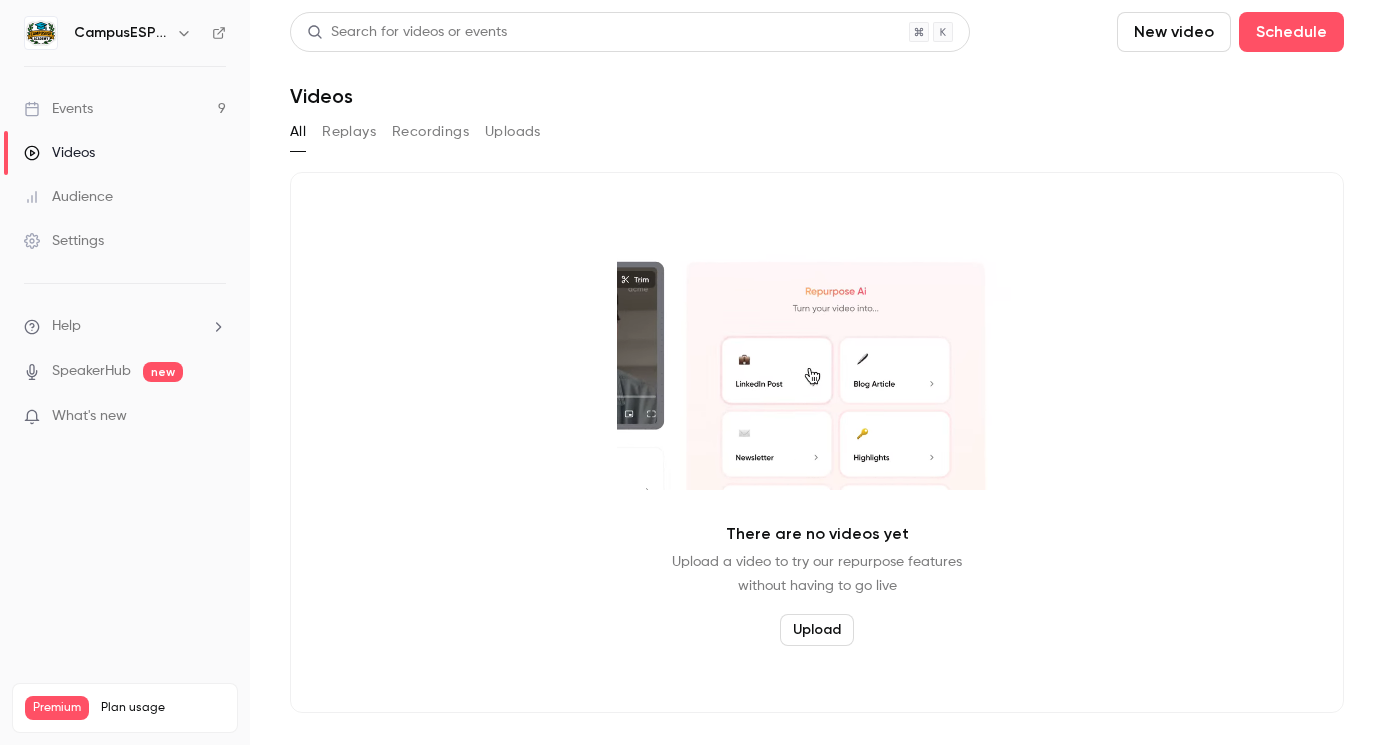 click on "New video" at bounding box center (1174, 32) 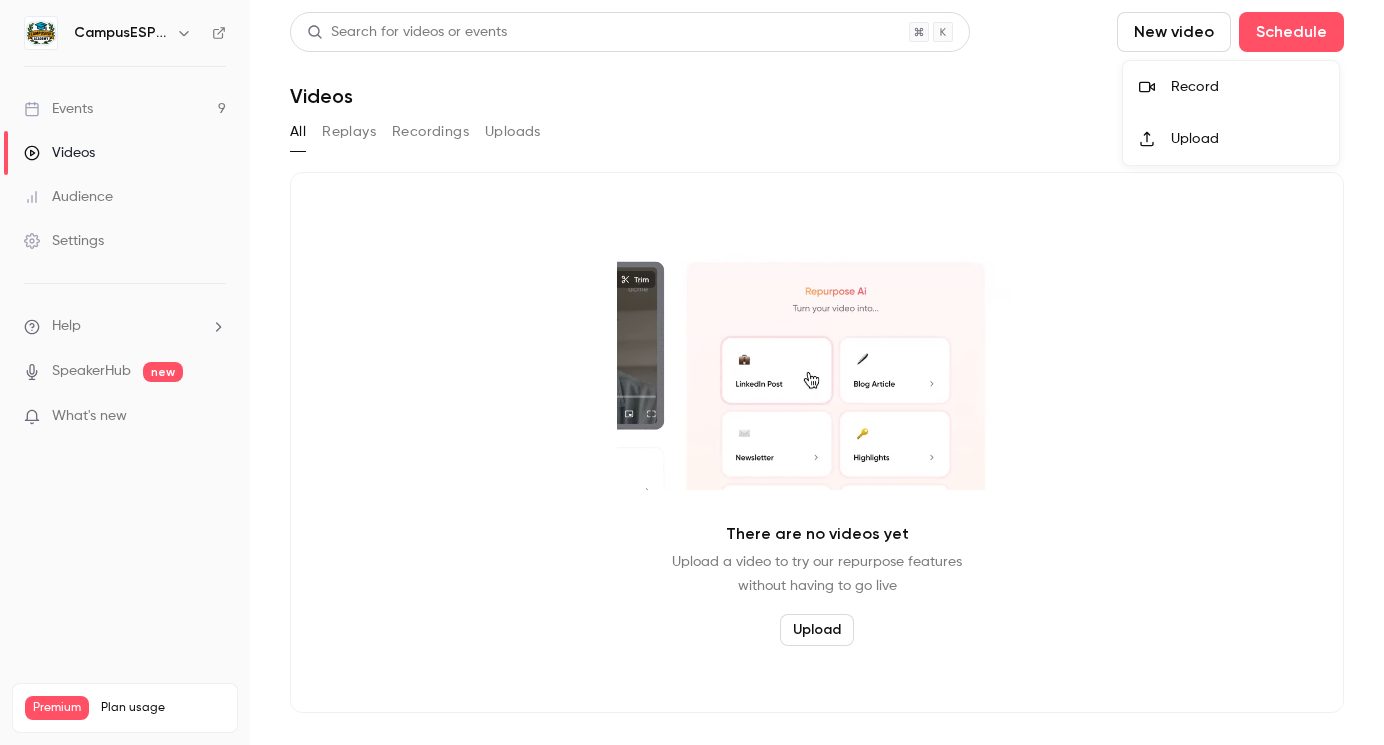 click on "Record" at bounding box center (1231, 87) 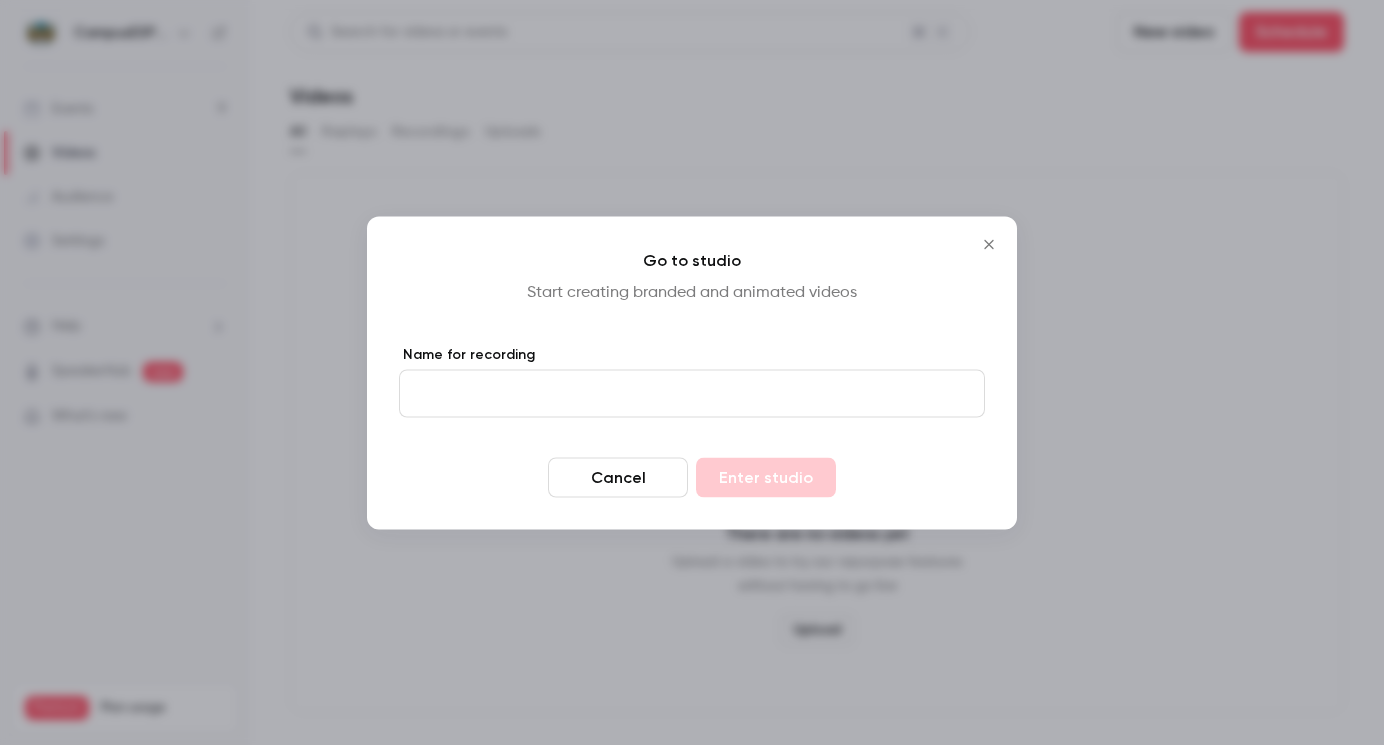 click on "Name for recording" at bounding box center (692, 393) 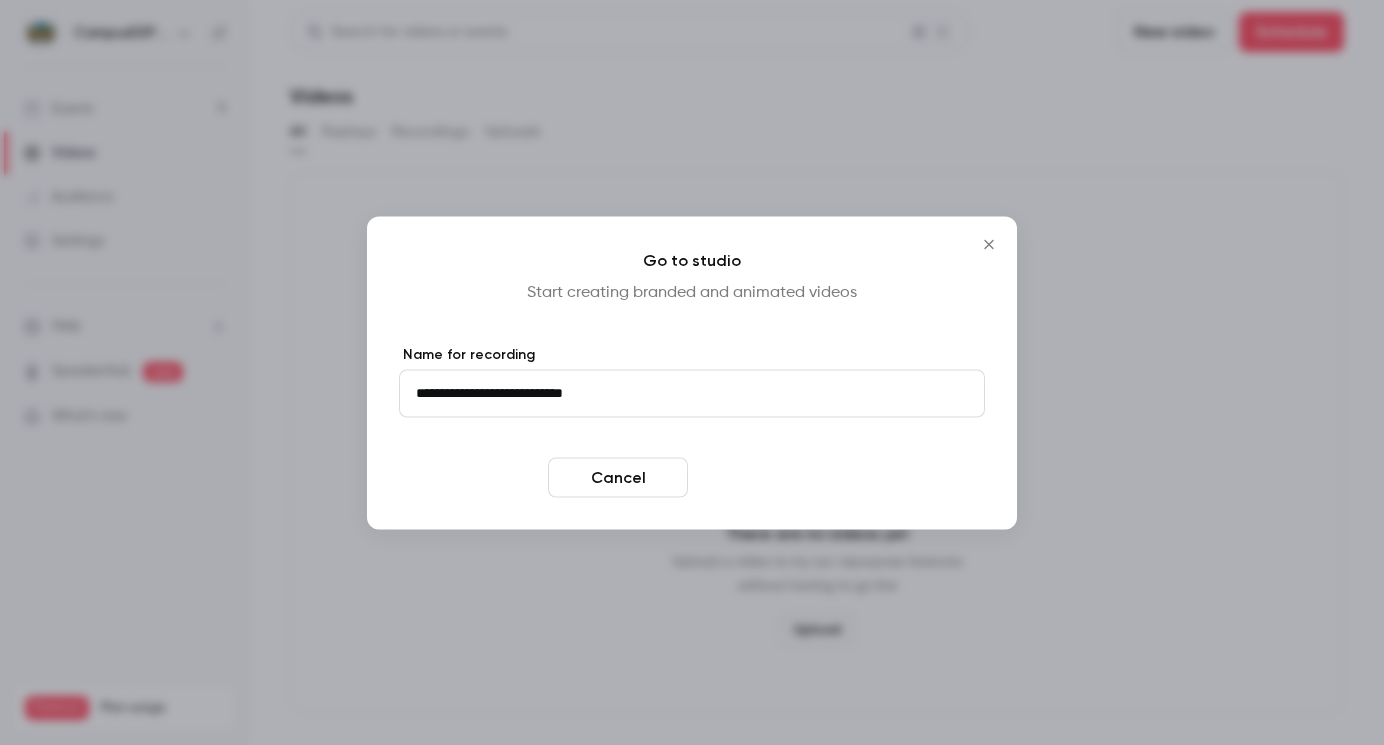 type on "**********" 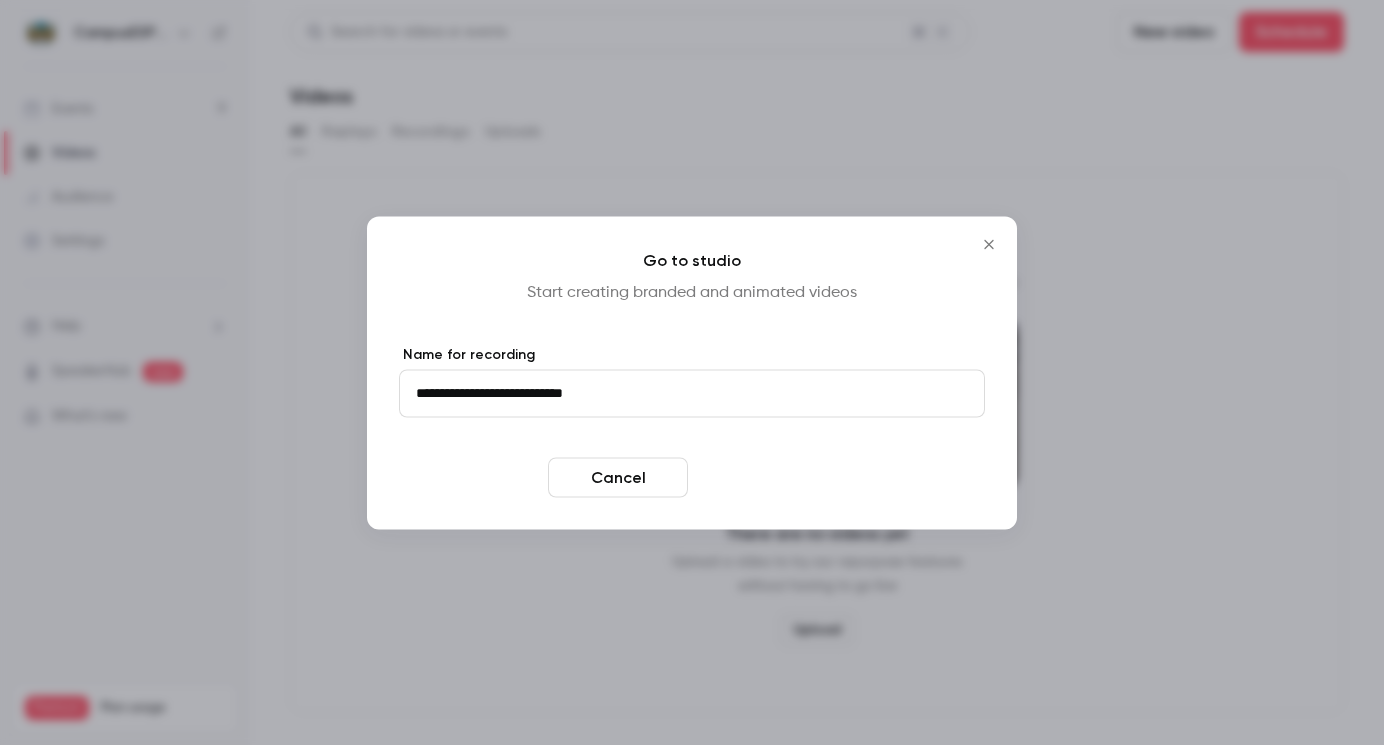 click on "Enter studio" at bounding box center [766, 477] 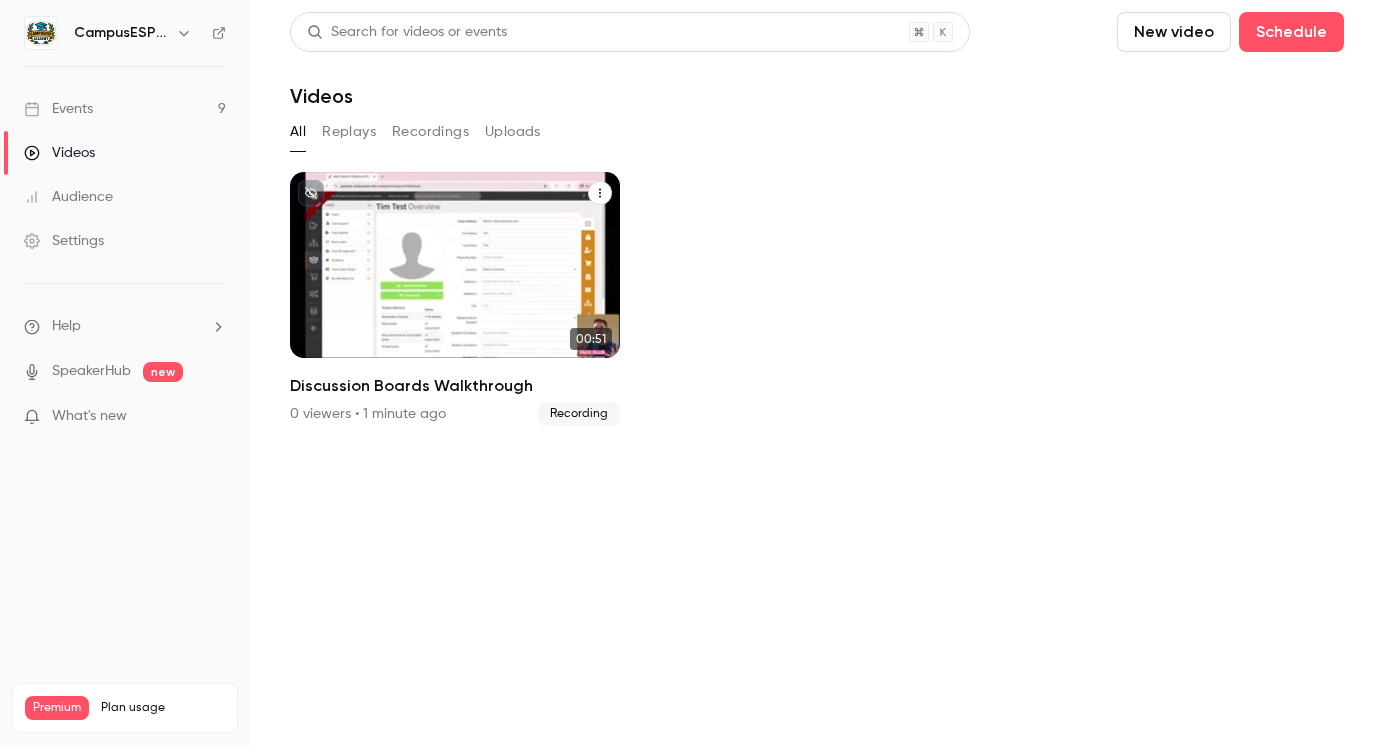 click 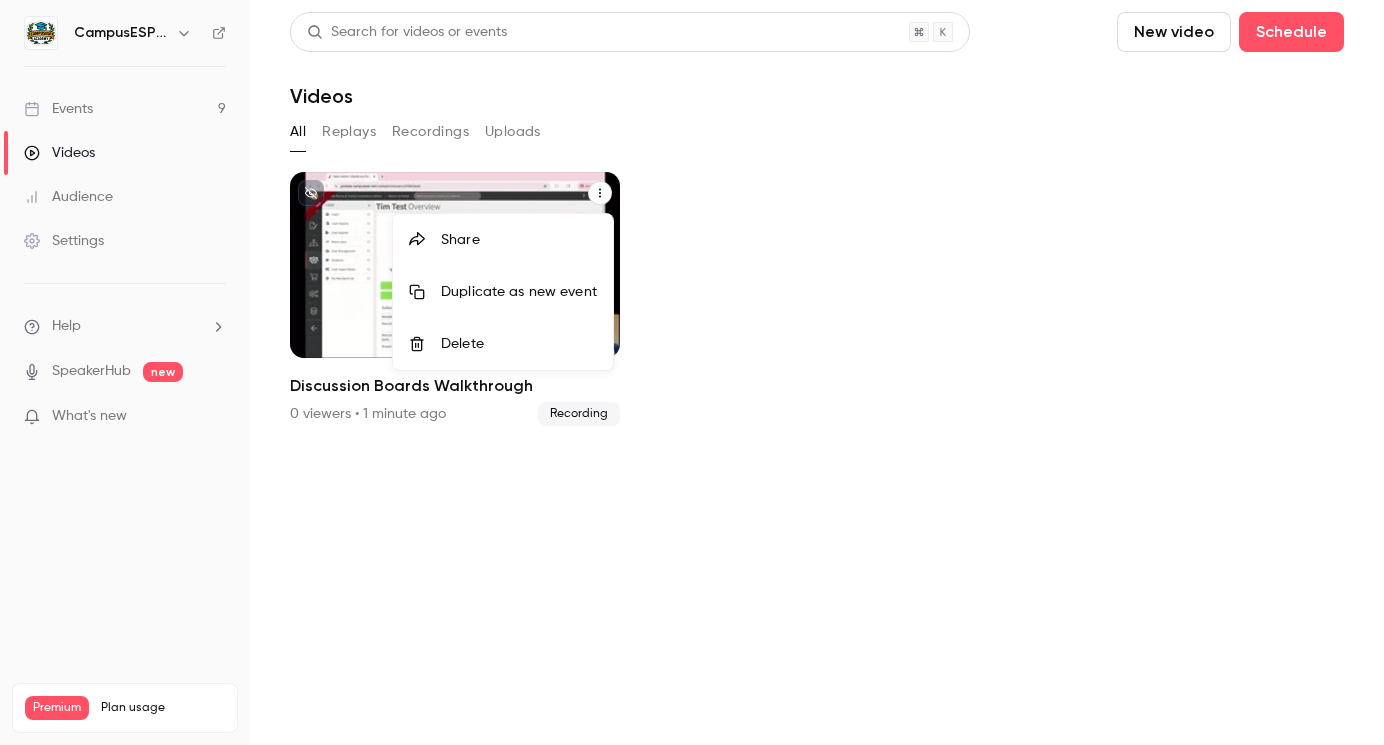 click on "Share" at bounding box center [519, 240] 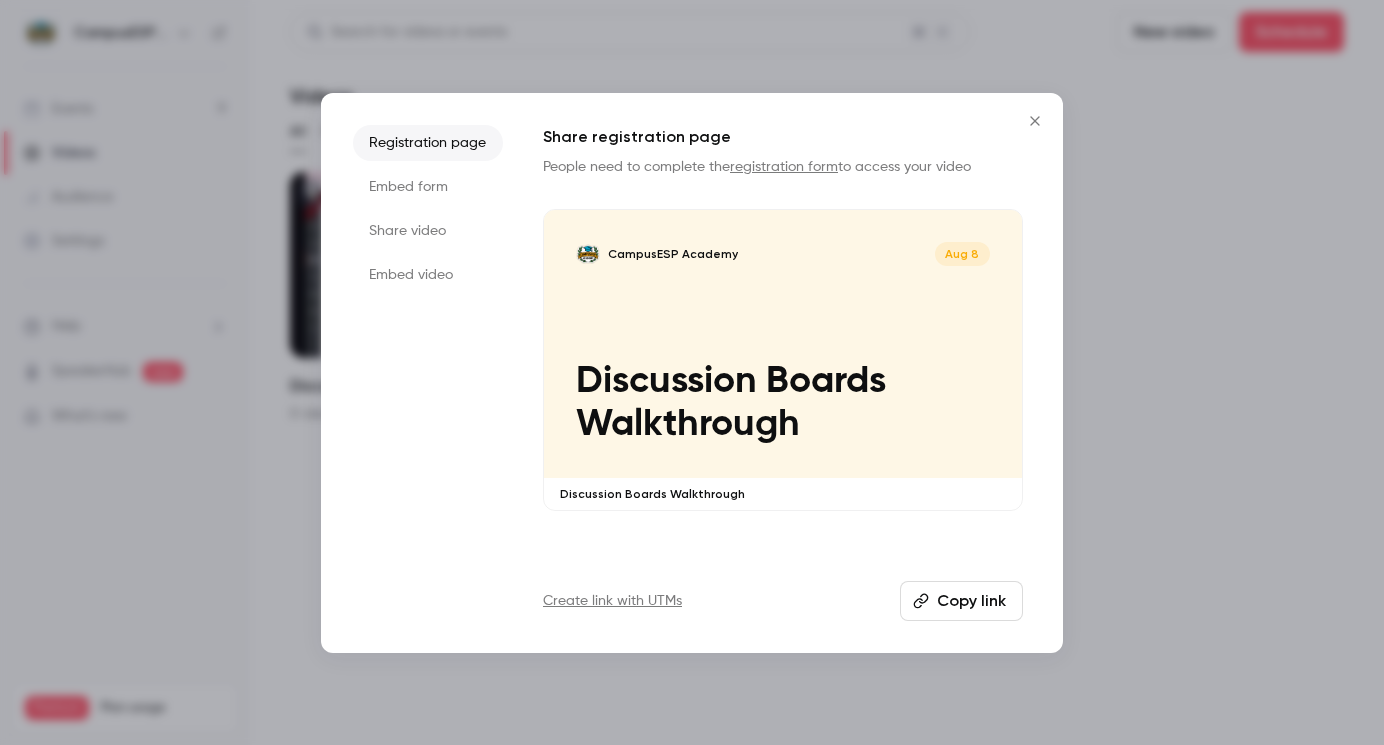 click at bounding box center (692, 372) 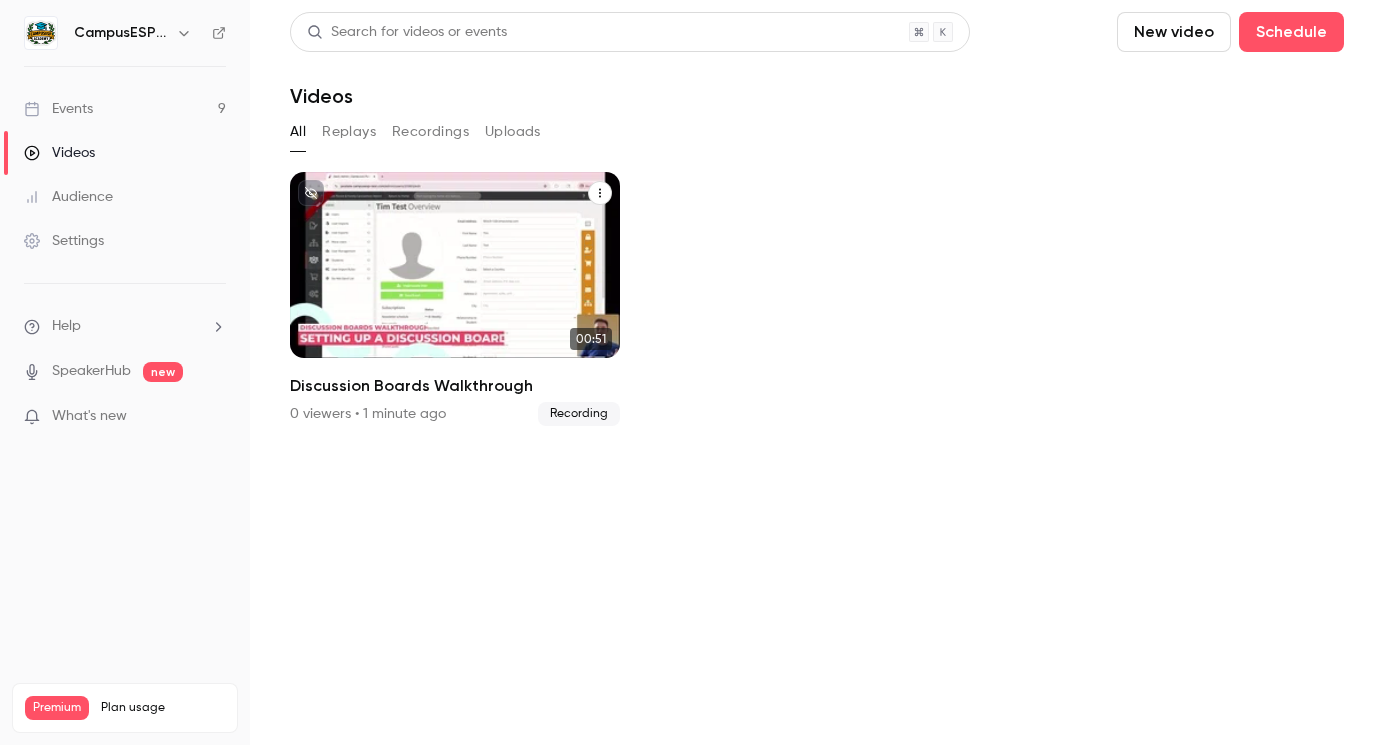 click 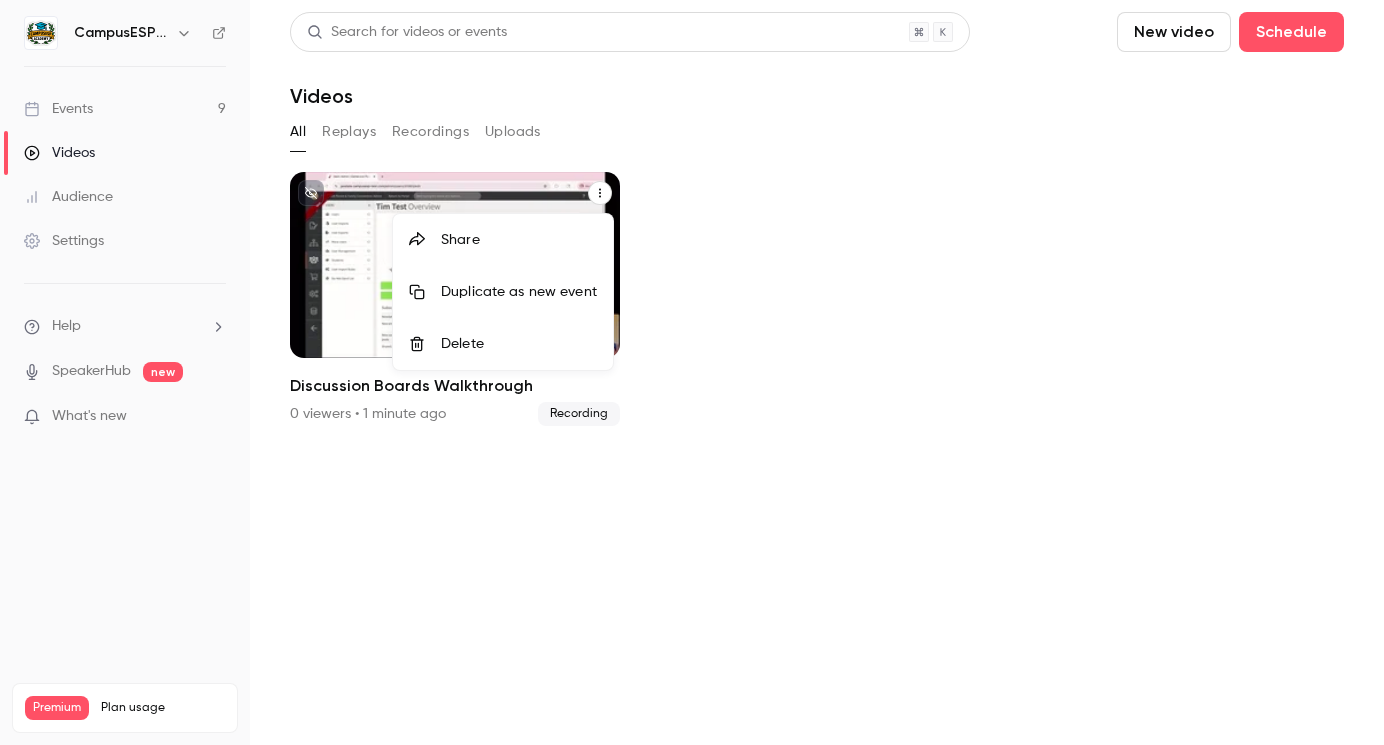 click at bounding box center [692, 372] 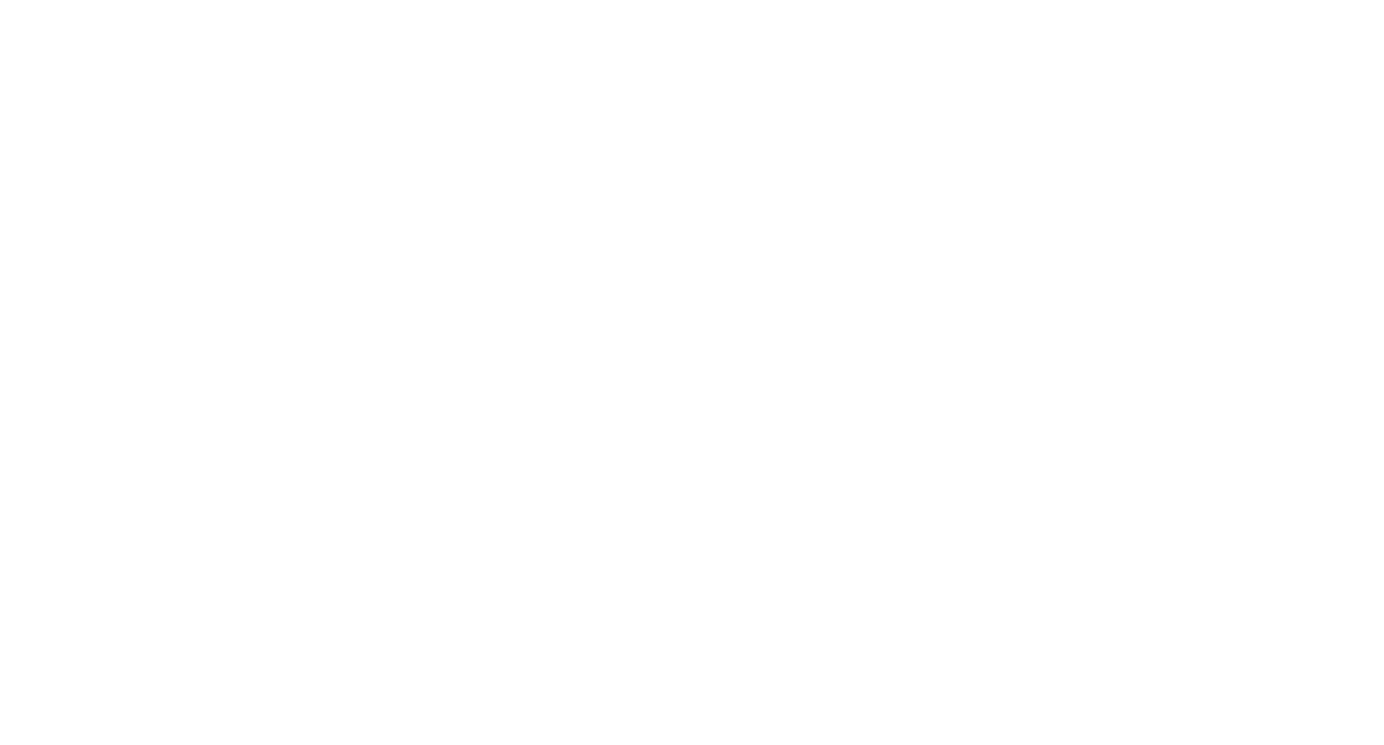 scroll, scrollTop: 0, scrollLeft: 0, axis: both 